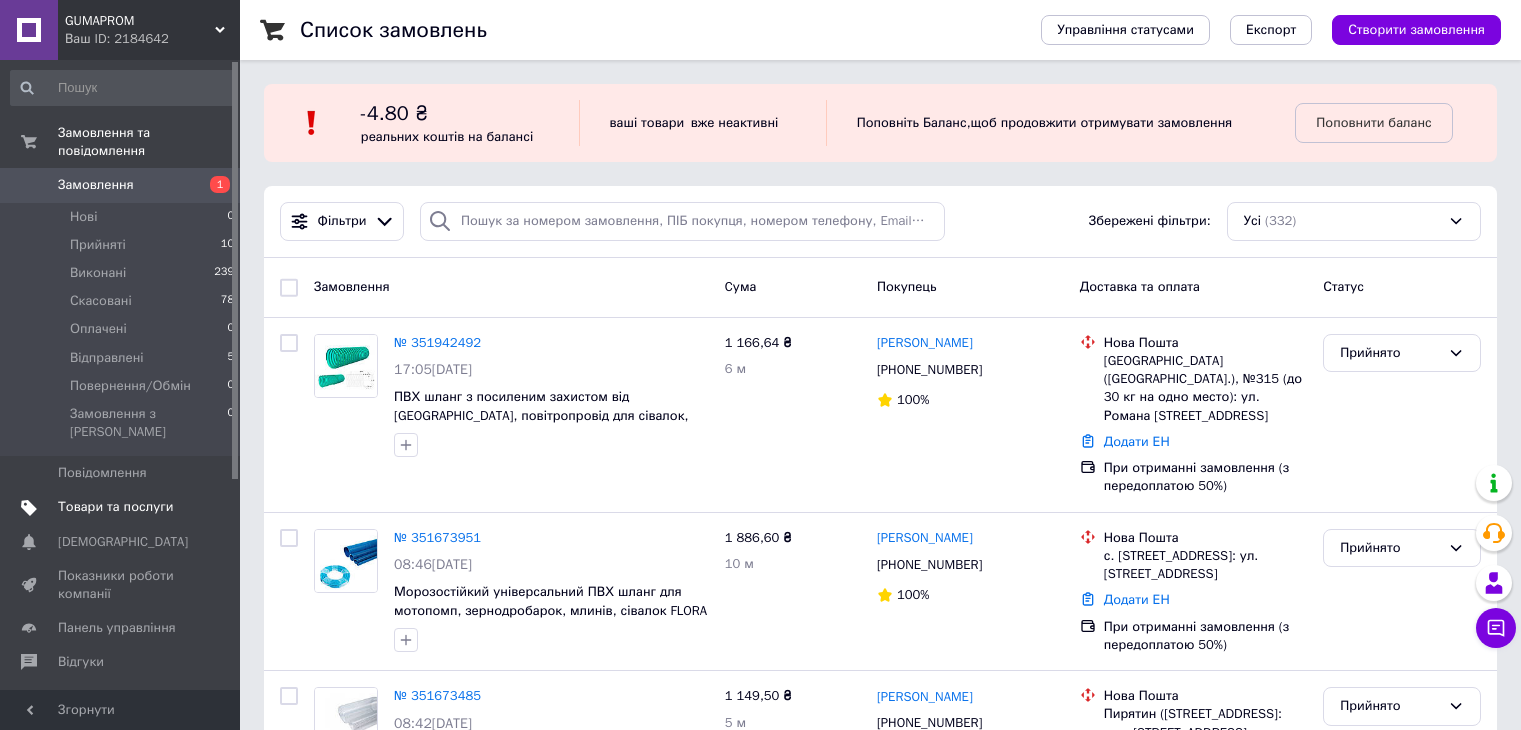 scroll, scrollTop: 0, scrollLeft: 0, axis: both 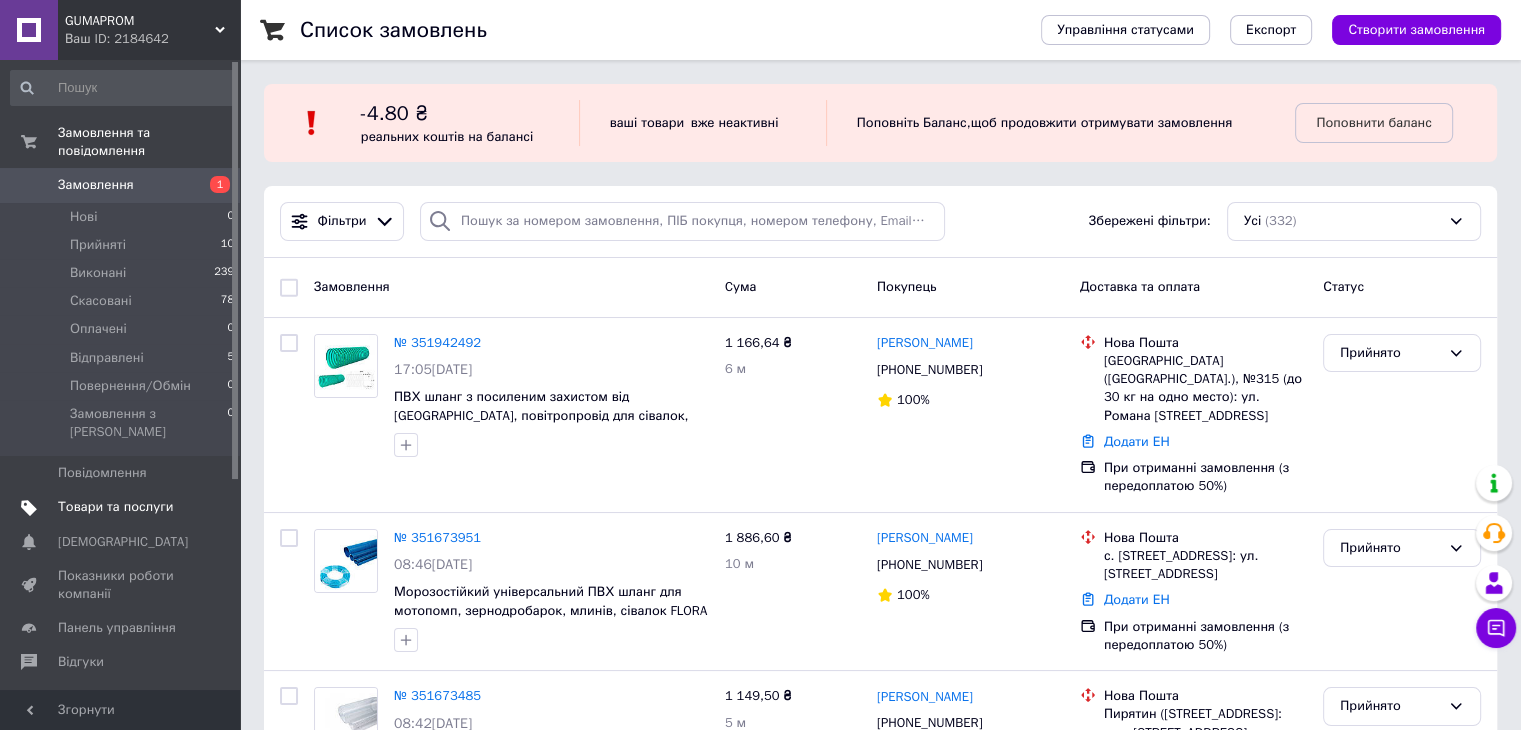 click on "Товари та послуги" at bounding box center (115, 507) 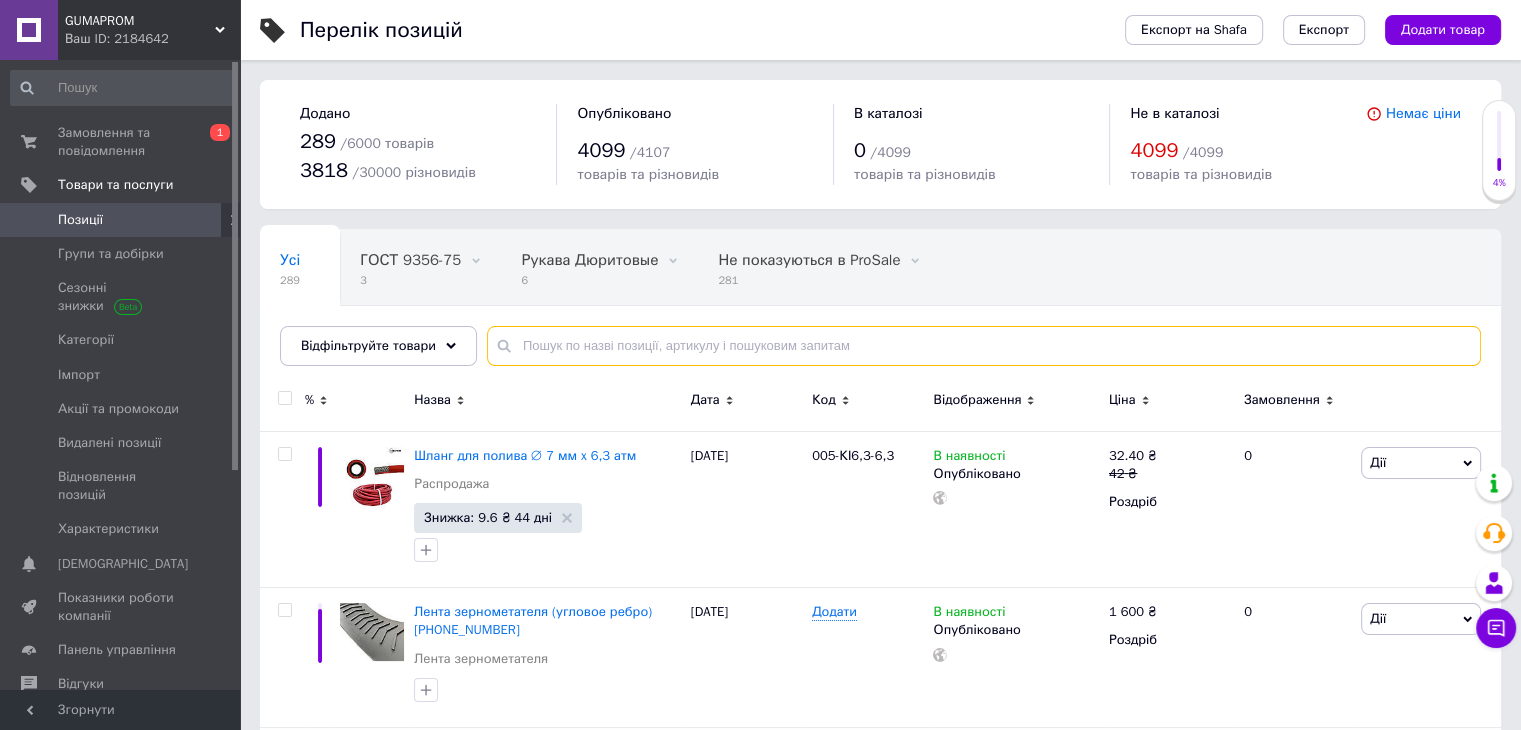 click at bounding box center (984, 346) 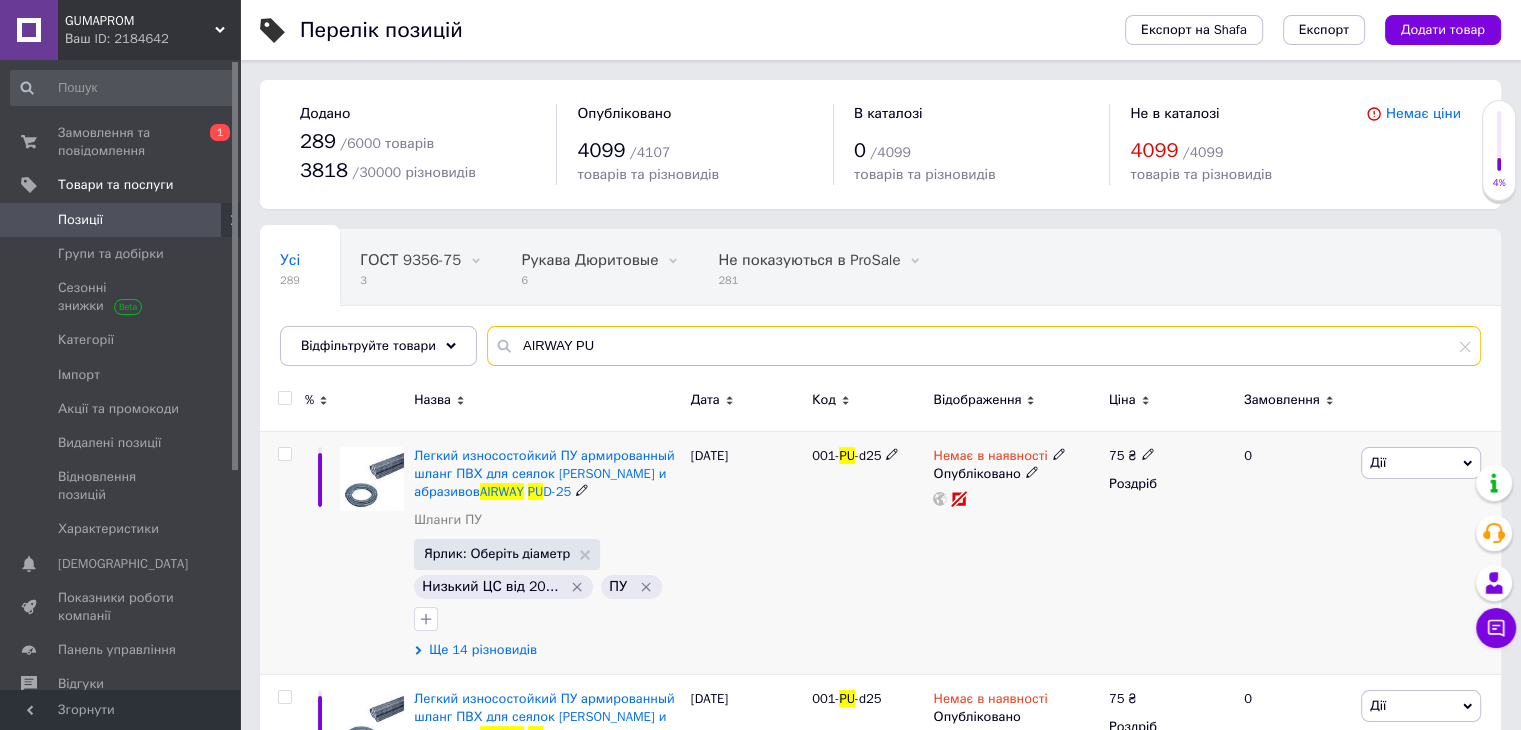 type on "AIRWAY PU" 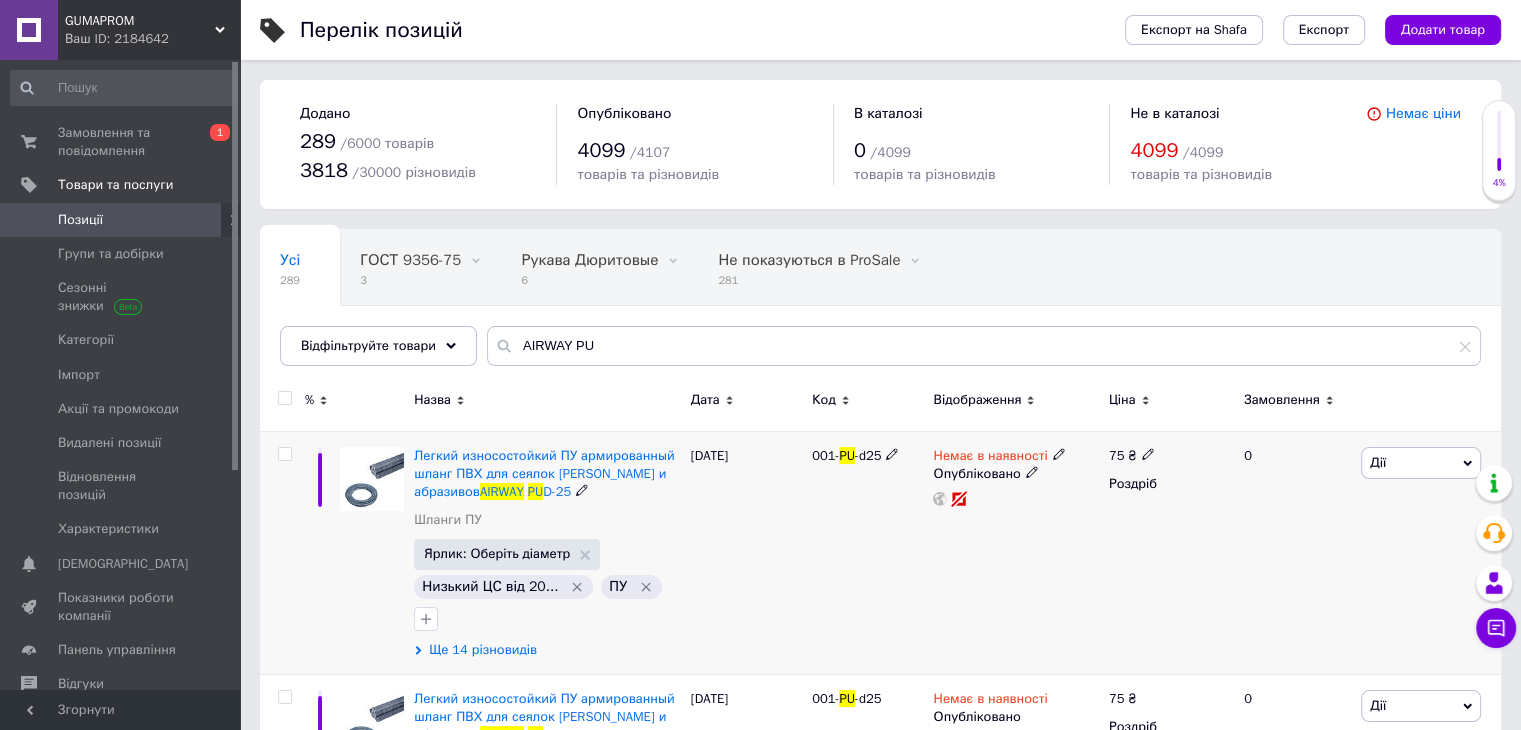 click on "Ще 14 різновидів" at bounding box center [483, 650] 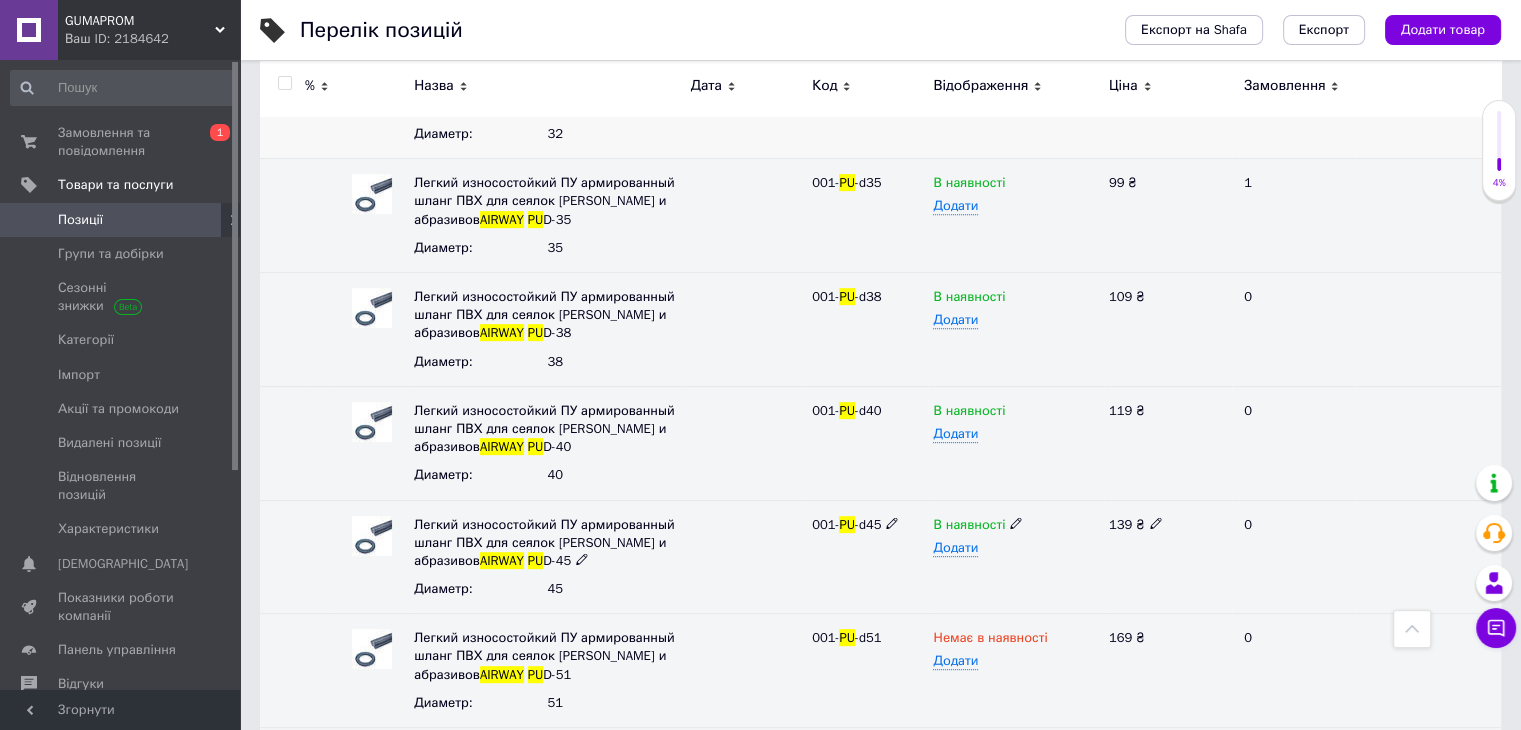 scroll, scrollTop: 400, scrollLeft: 0, axis: vertical 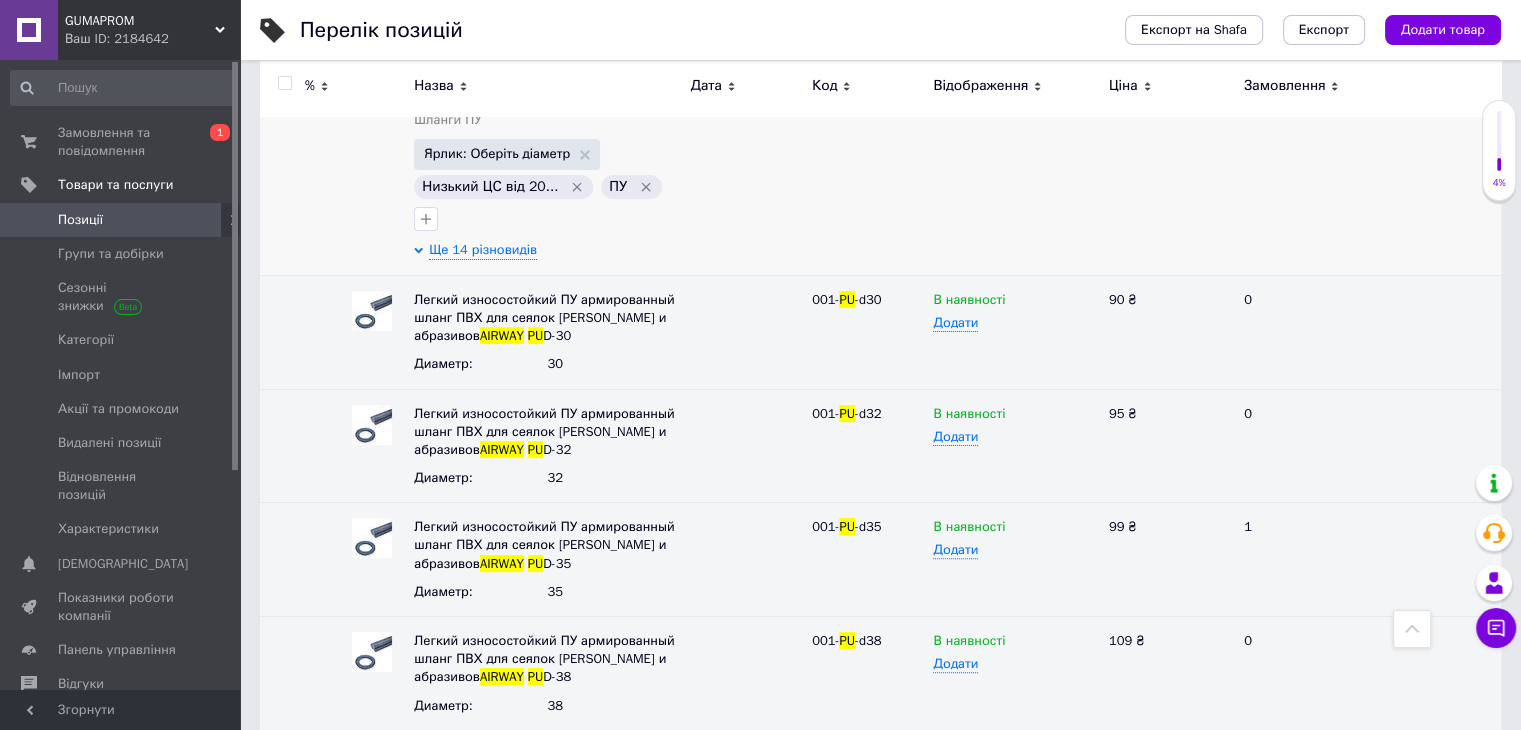click on "[DATE]" at bounding box center [746, 153] 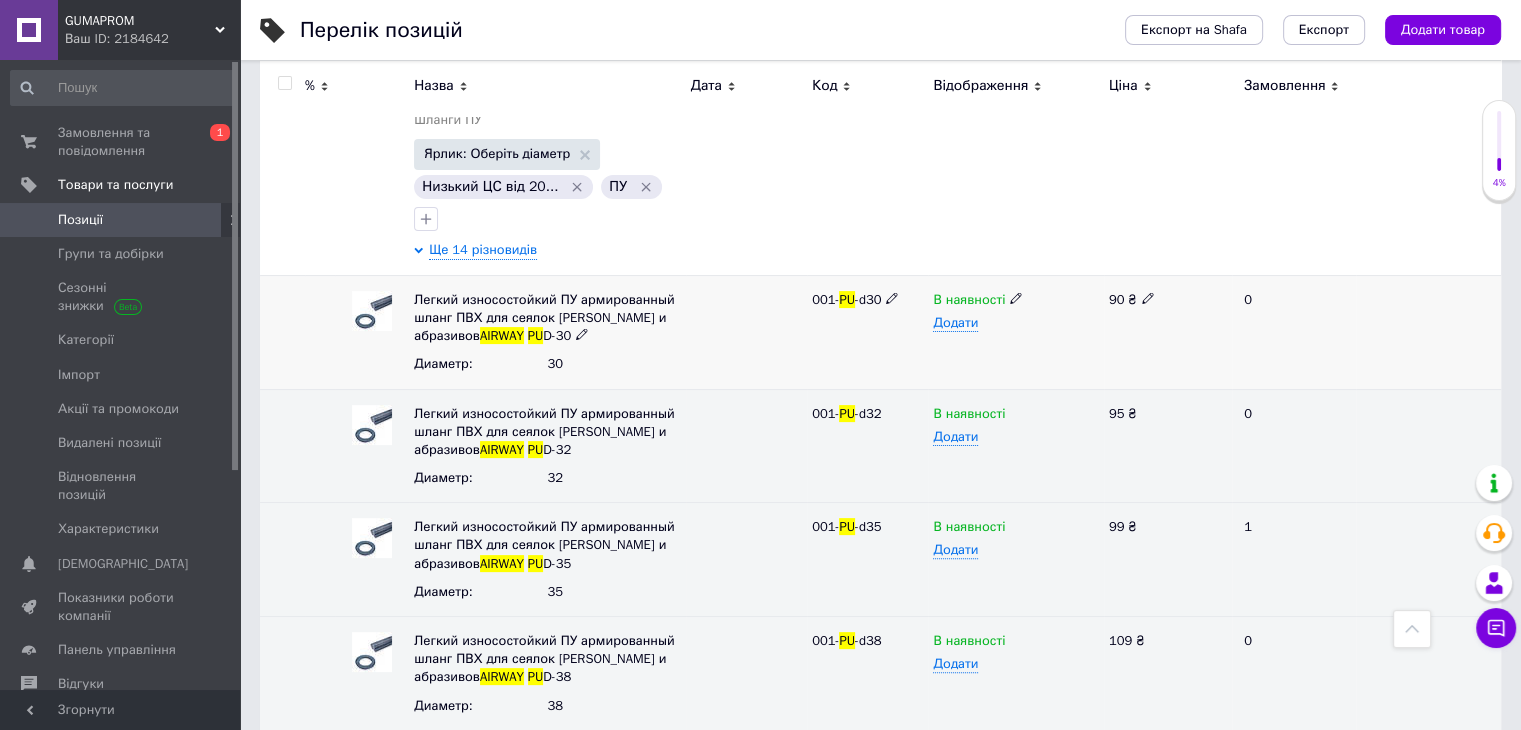 drag, startPoint x: 775, startPoint y: 327, endPoint x: 750, endPoint y: 297, distance: 39.051247 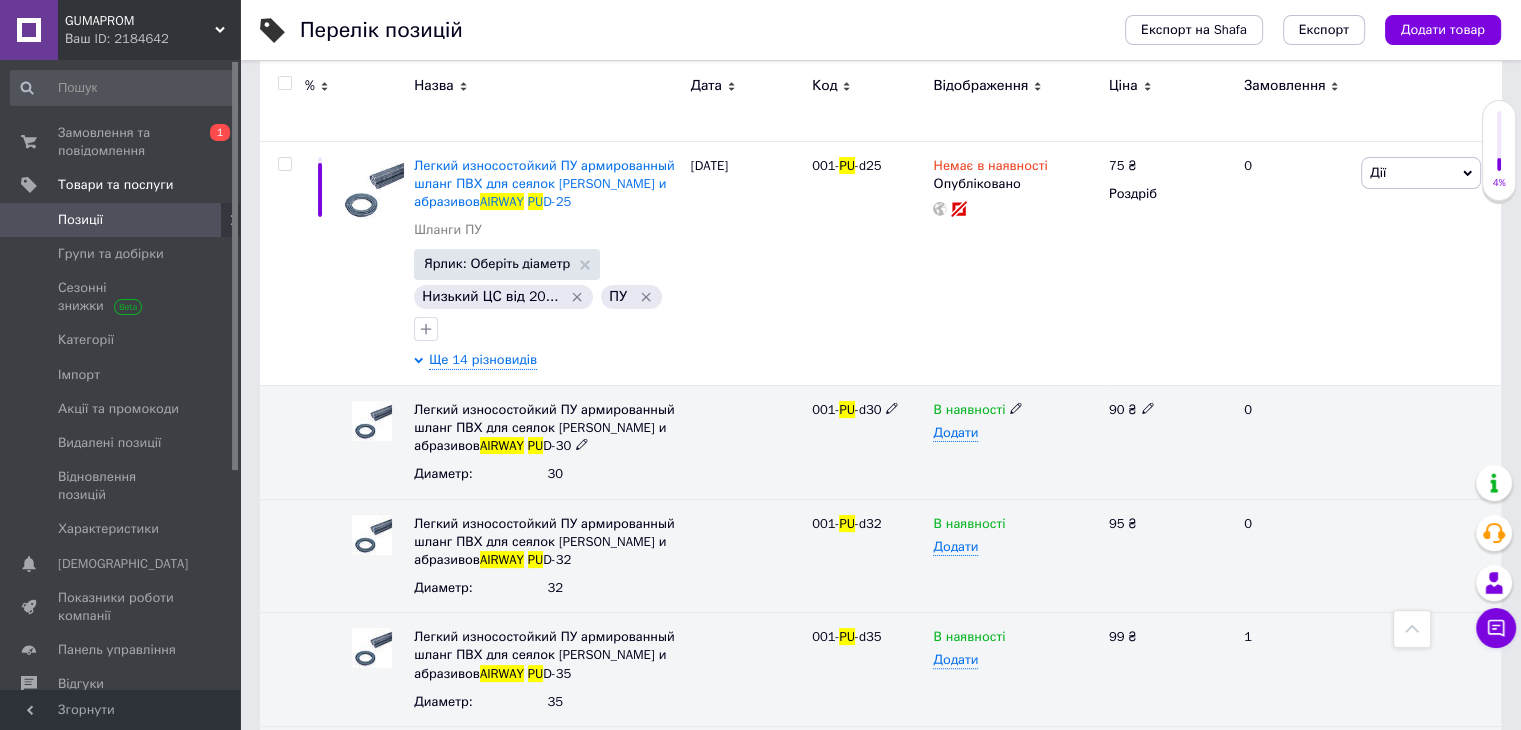 scroll, scrollTop: 0, scrollLeft: 0, axis: both 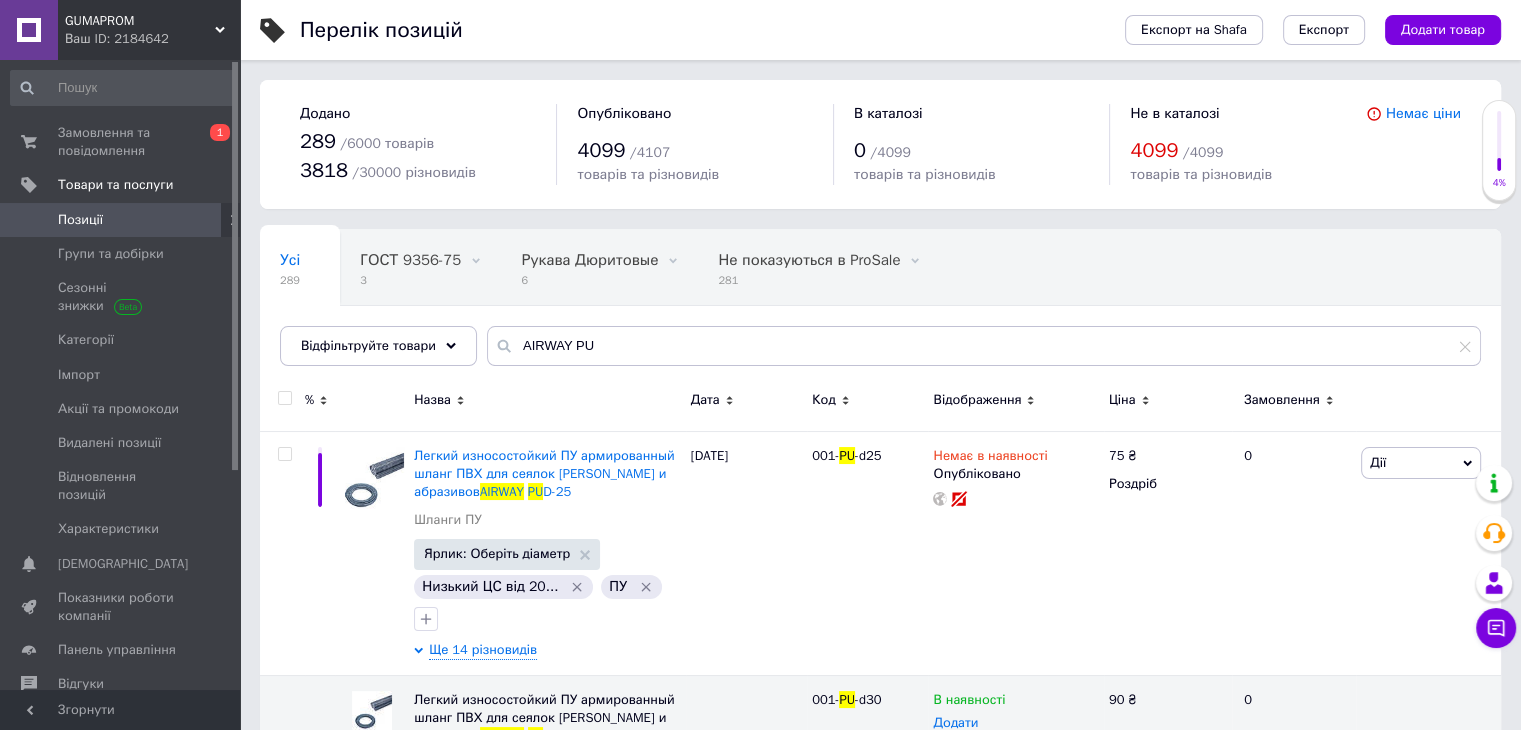 drag, startPoint x: 1109, startPoint y: 242, endPoint x: 332, endPoint y: 121, distance: 786.36505 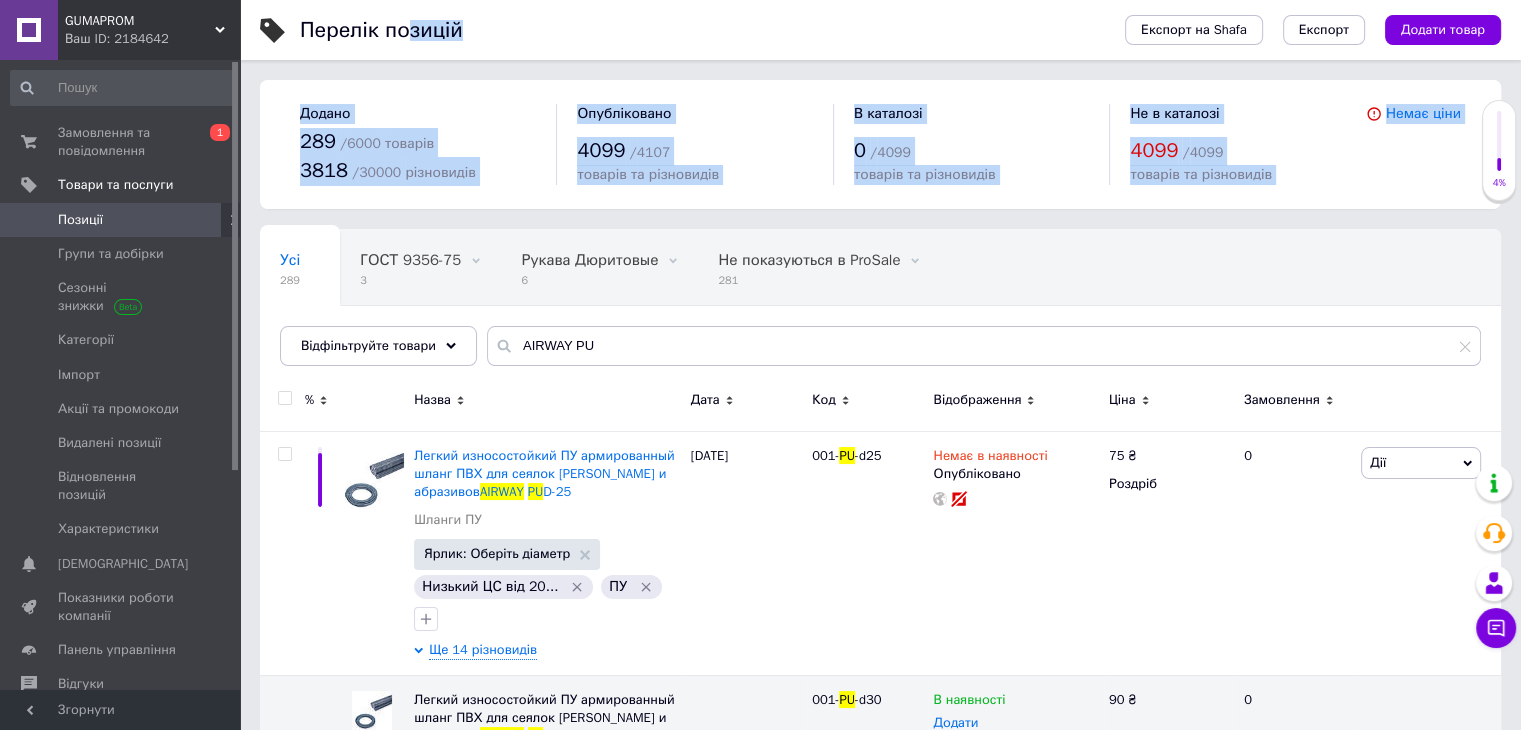 drag, startPoint x: 401, startPoint y: 29, endPoint x: 1503, endPoint y: 326, distance: 1141.3207 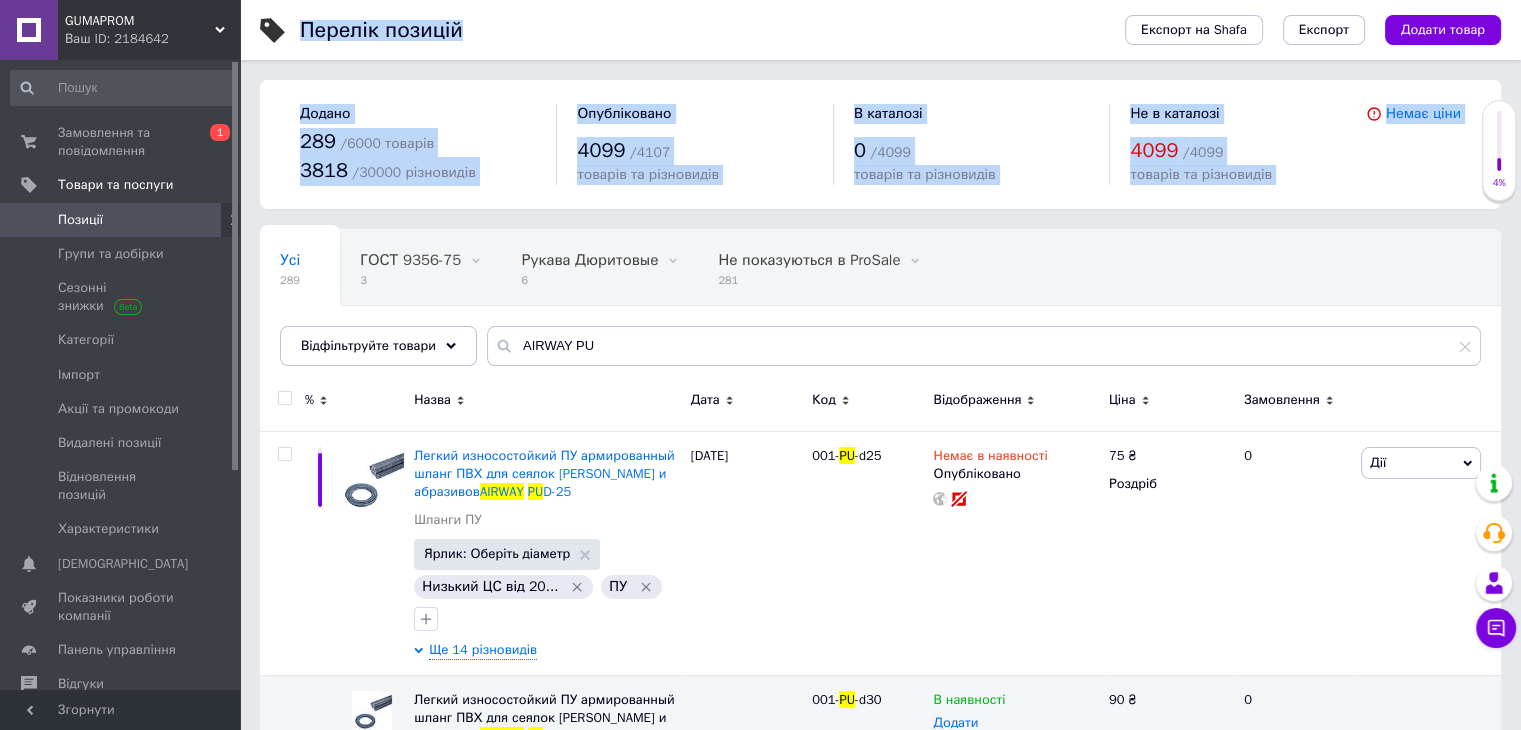 drag, startPoint x: 1508, startPoint y: 310, endPoint x: 508, endPoint y: 18, distance: 1041.76 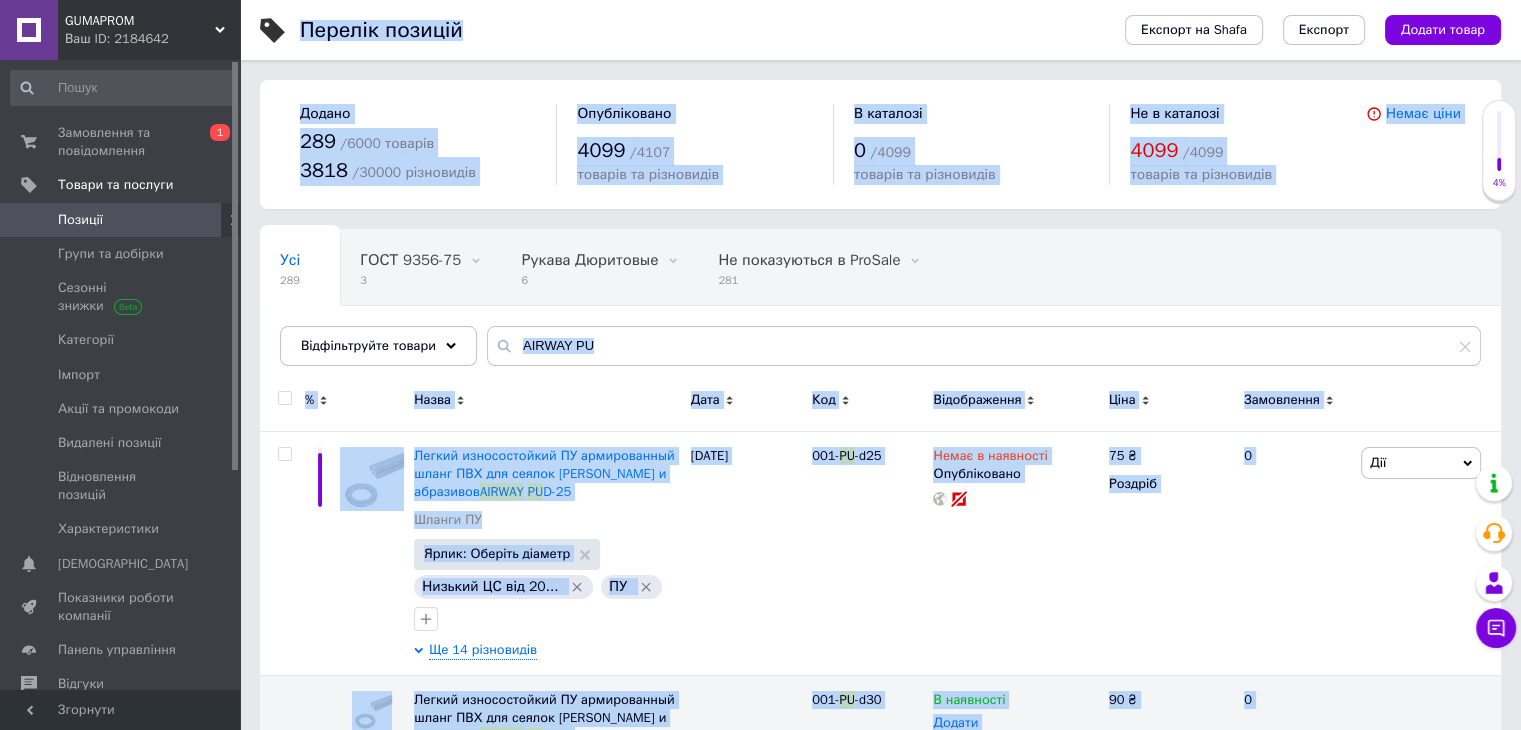 drag, startPoint x: 508, startPoint y: 18, endPoint x: 1527, endPoint y: 371, distance: 1078.4109 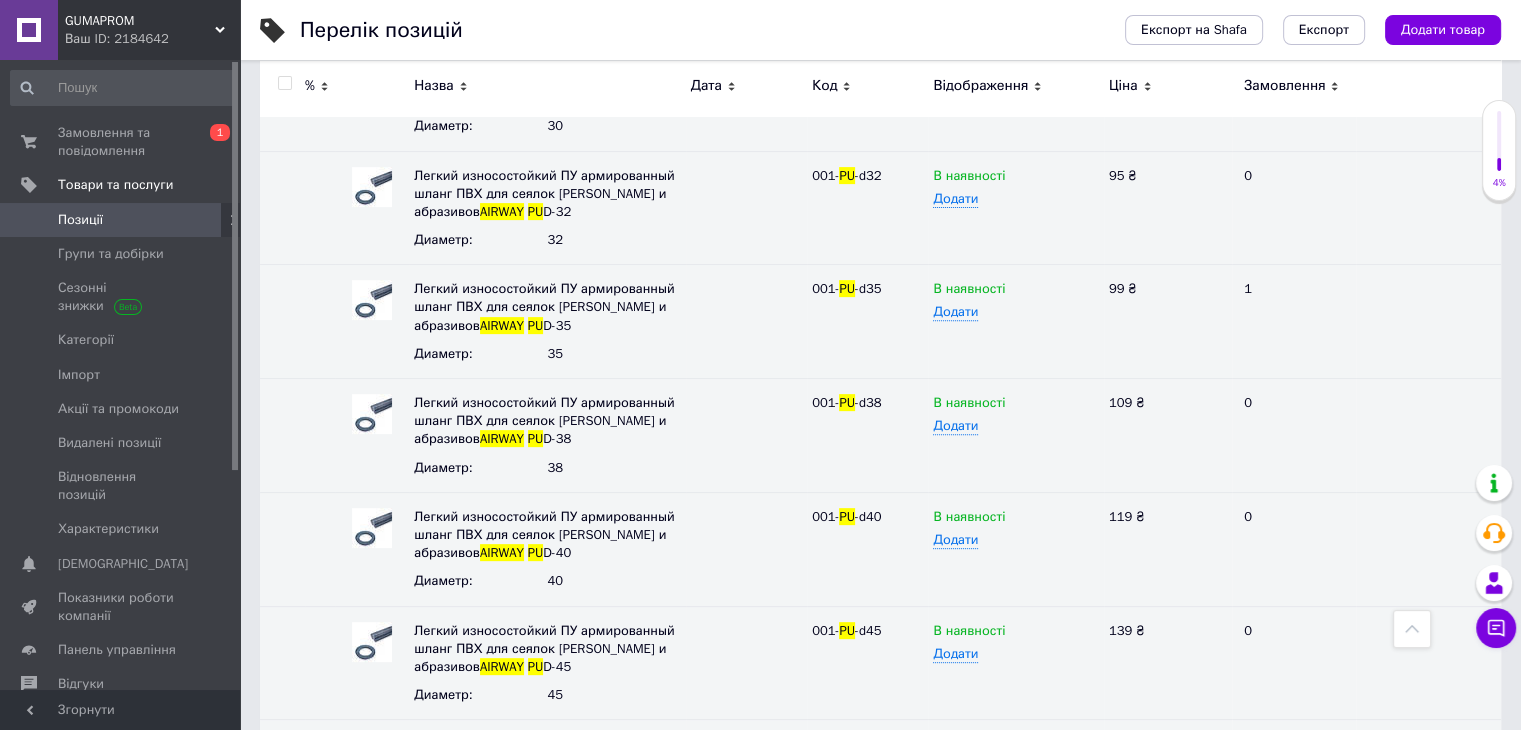 click on "Перелік позицій Експорт на Shafa Експорт Додати товар Додано 289   / 6000   товарів 3818   / 30000   різновидів Опубліковано 4099   / 4107 товарів та різновидів В каталозі 0   / 4099 товарів та різновидів Не в каталозі 4099   / 4099 товарів та різновидів Немає ціни Усі 289 ГОСТ 9356-75 3 Видалити Редагувати Рукава Дюритовые 6 Видалити Редагувати Не показуються в ProSale 281 Видалити Редагувати Вітрина 7 Видалити Редагувати Ok Відфільтровано...  Зберегти Нічого не знайдено Можливо, помилка у слові  або немає відповідностей за вашим запитом. Усі 289 ГОСТ 9356-75 3 Рукава Дюритовые 6 Не показуються в ProSale 281" at bounding box center [880, 824] 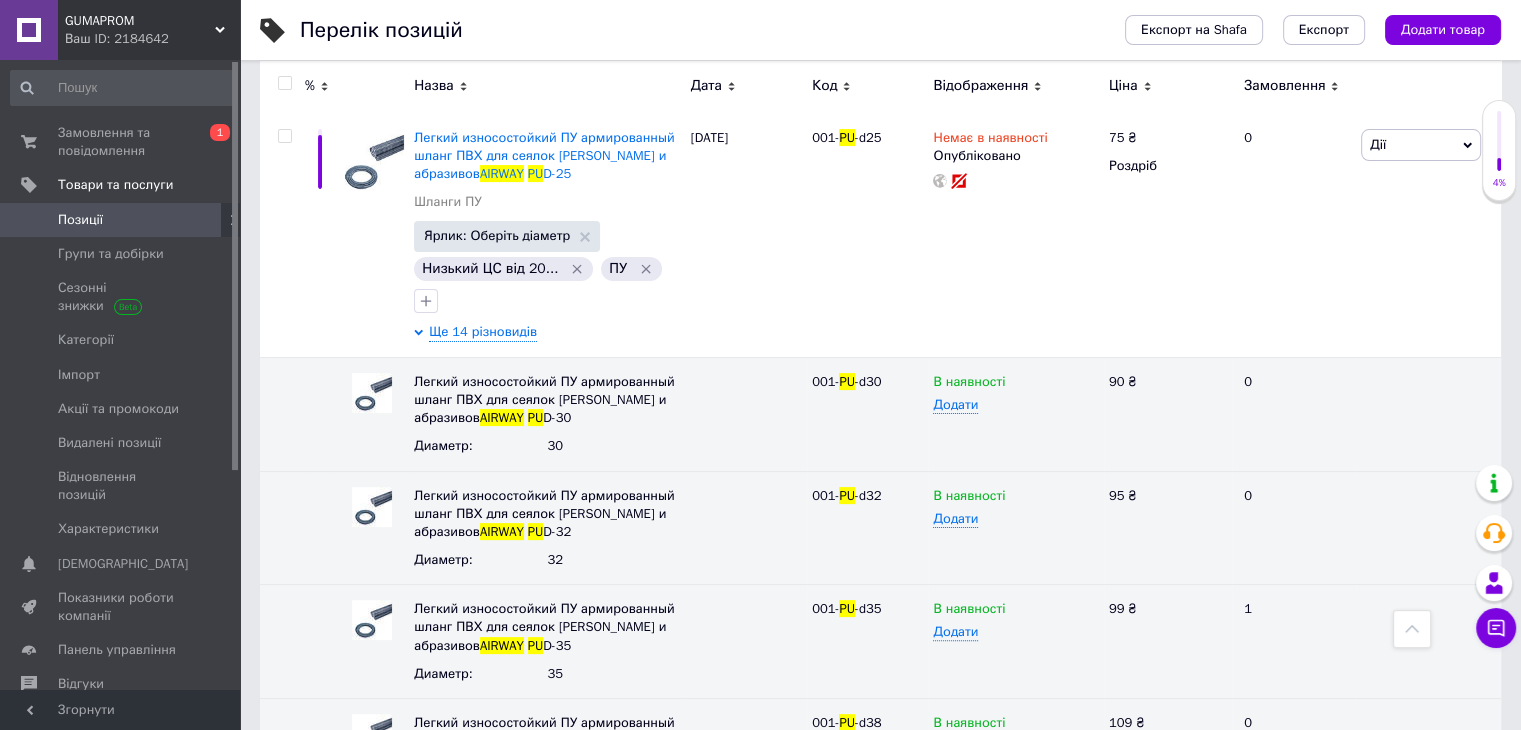 scroll, scrollTop: 0, scrollLeft: 0, axis: both 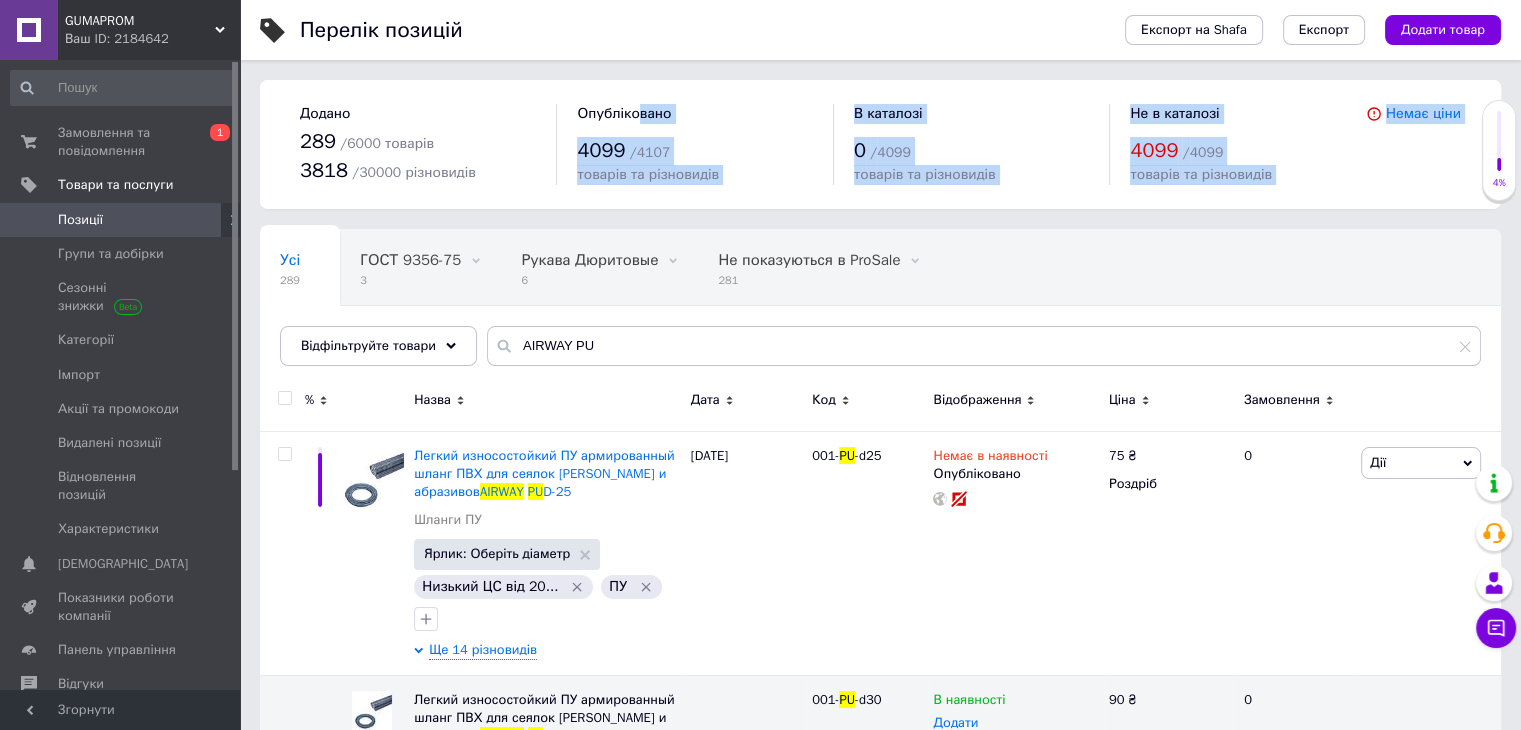 drag, startPoint x: 633, startPoint y: 83, endPoint x: 1524, endPoint y: 359, distance: 932.76843 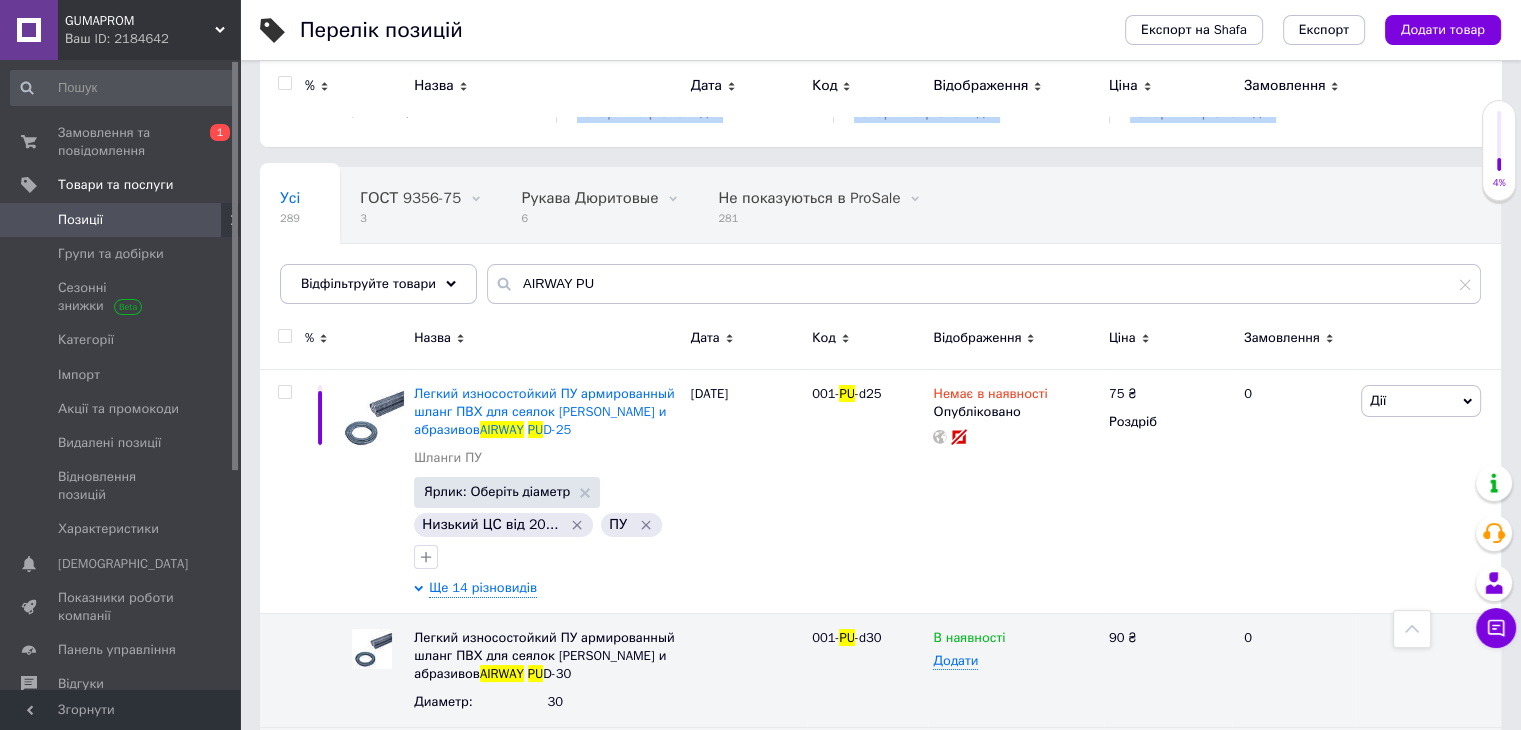 scroll, scrollTop: 59, scrollLeft: 0, axis: vertical 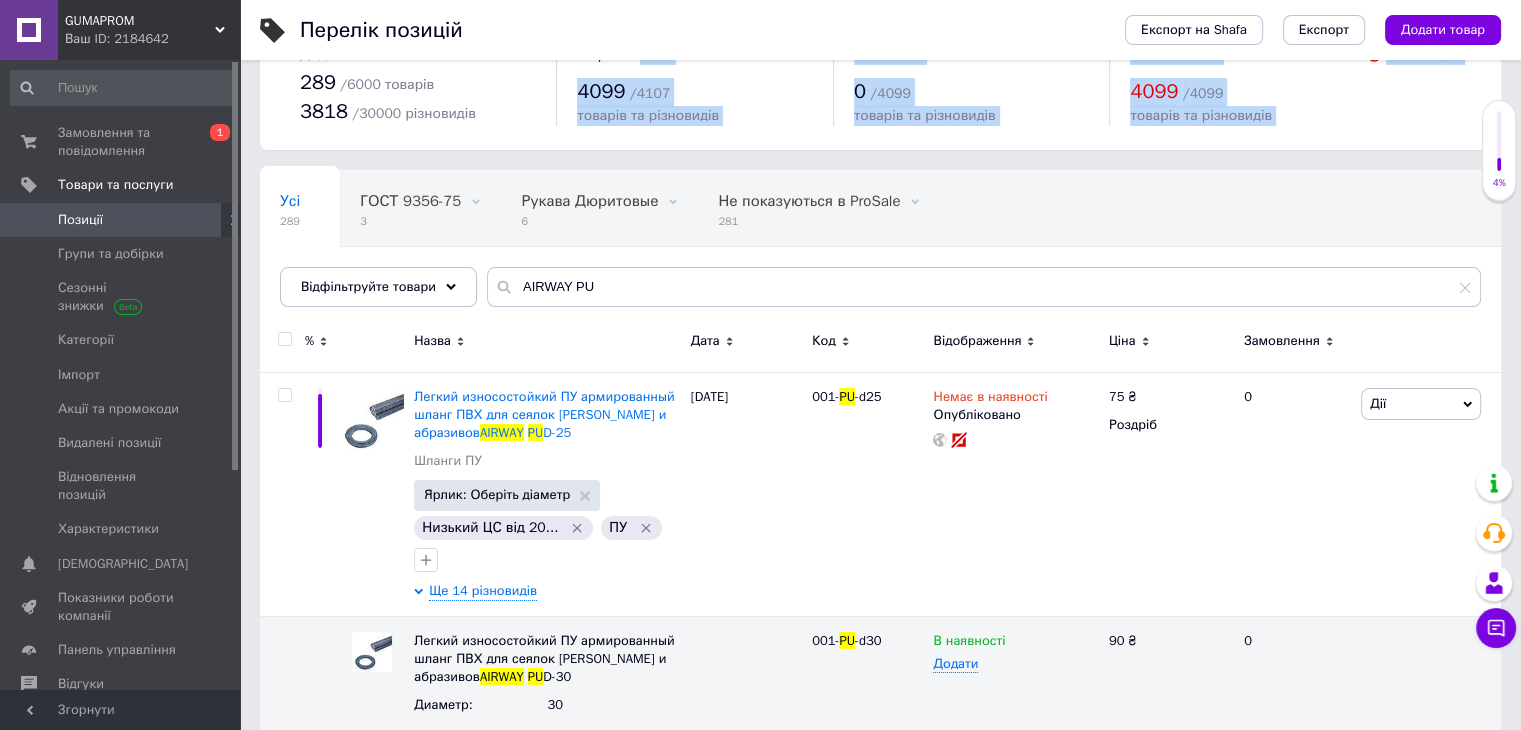click on "Усі 289 ГОСТ 9356-75 3 Видалити Редагувати Рукава Дюритовые 6 Видалити Редагувати Не показуються в ProSale 281 Видалити Редагувати Вітрина 7 Видалити Редагувати Ok Відфільтровано...  Зберегти" at bounding box center (880, 248) 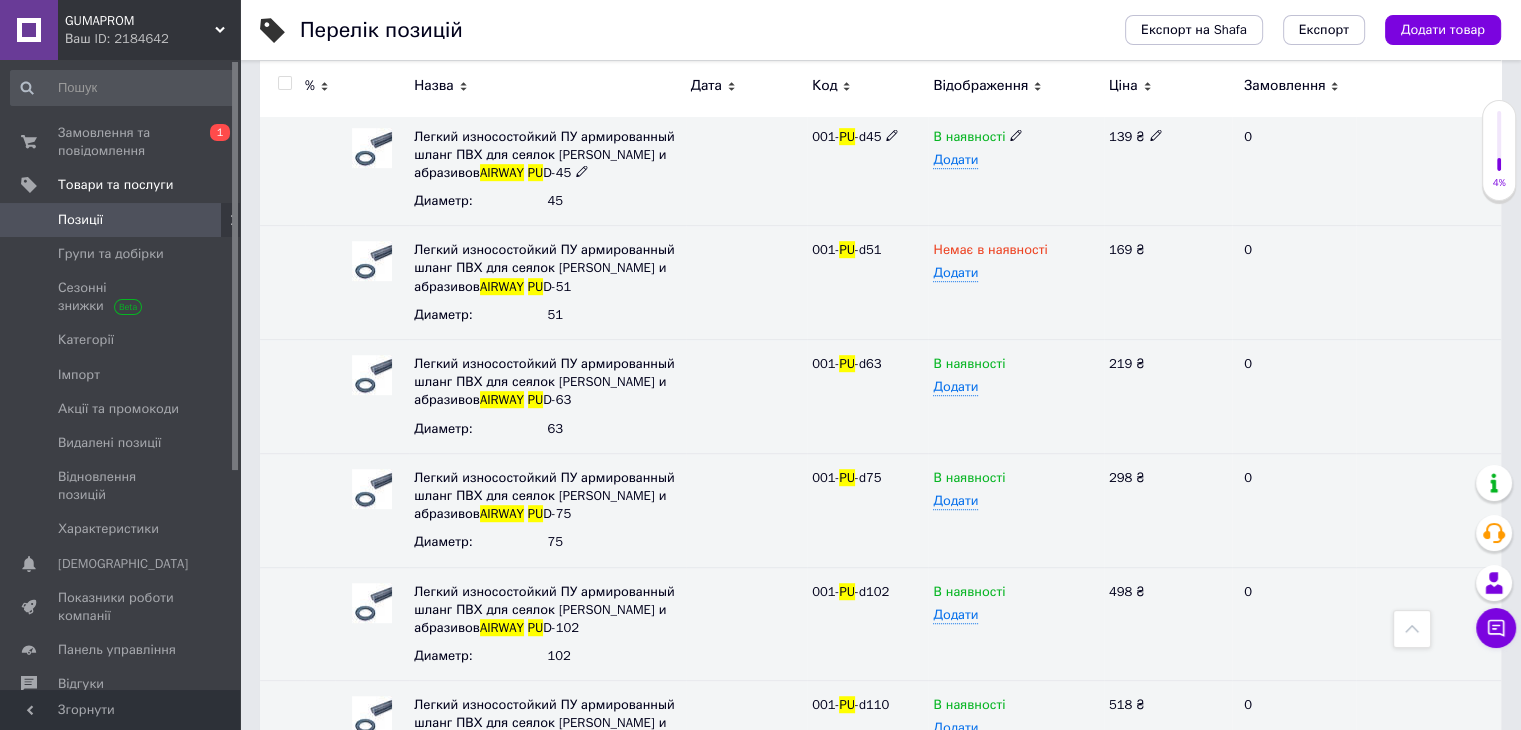 scroll, scrollTop: 1159, scrollLeft: 0, axis: vertical 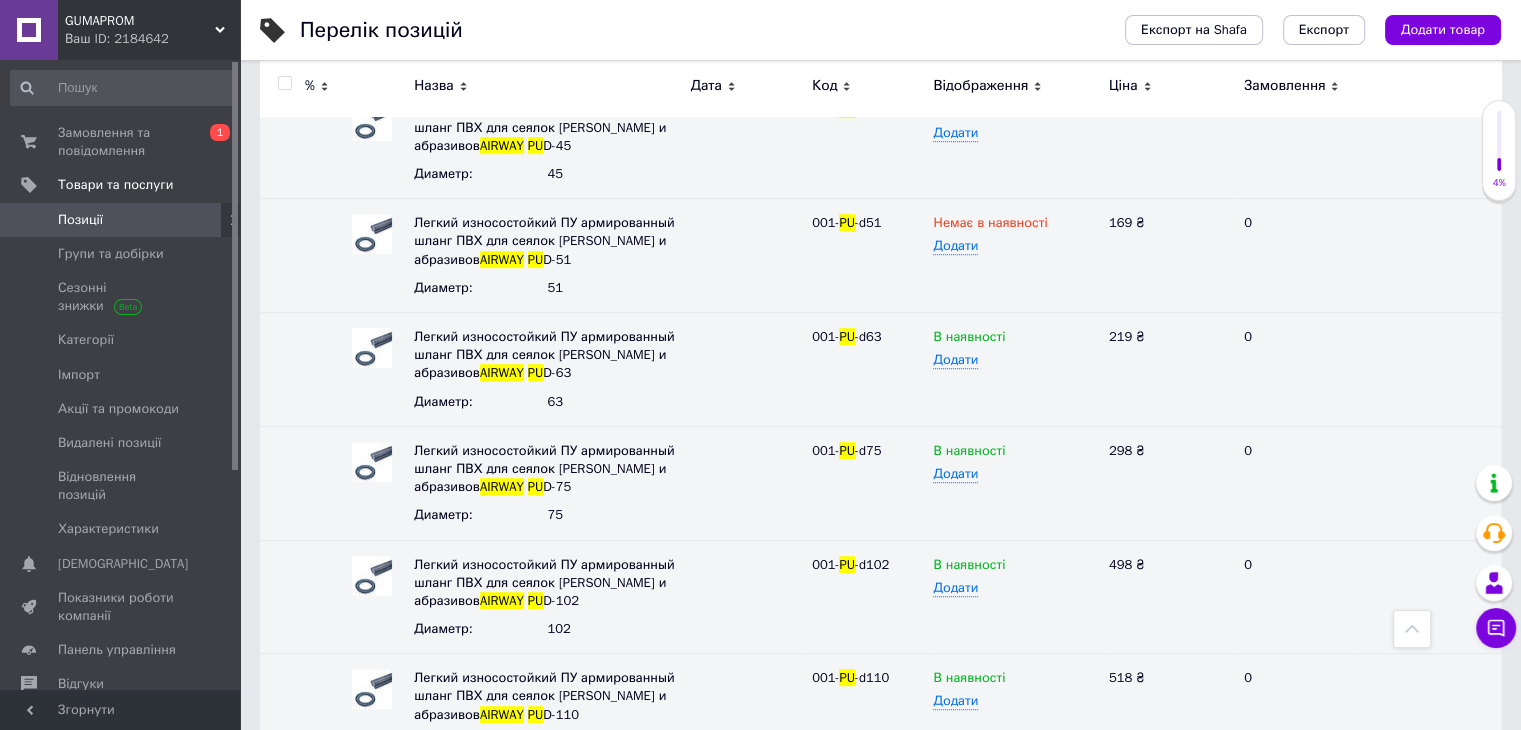 click on "Перелік позицій Експорт на Shafa Експорт Додати товар Додано 289   / 6000   товарів 3818   / 30000   різновидів Опубліковано 4099   / 4107 товарів та різновидів В каталозі 0   / 4099 товарів та різновидів Не в каталозі 4099   / 4099 товарів та різновидів Немає ціни Усі 289 ГОСТ 9356-75 3 Видалити Редагувати Рукава Дюритовые 6 Видалити Редагувати Не показуються в ProSale 281 Видалити Редагувати Вітрина 7 Видалити Редагувати Ok Відфільтровано...  Зберегти Нічого не знайдено Можливо, помилка у слові  або немає відповідностей за вашим запитом. Усі 289 ГОСТ 9356-75 3 Рукава Дюритовые 6 Не показуються в ProSale 281" at bounding box center [880, 303] 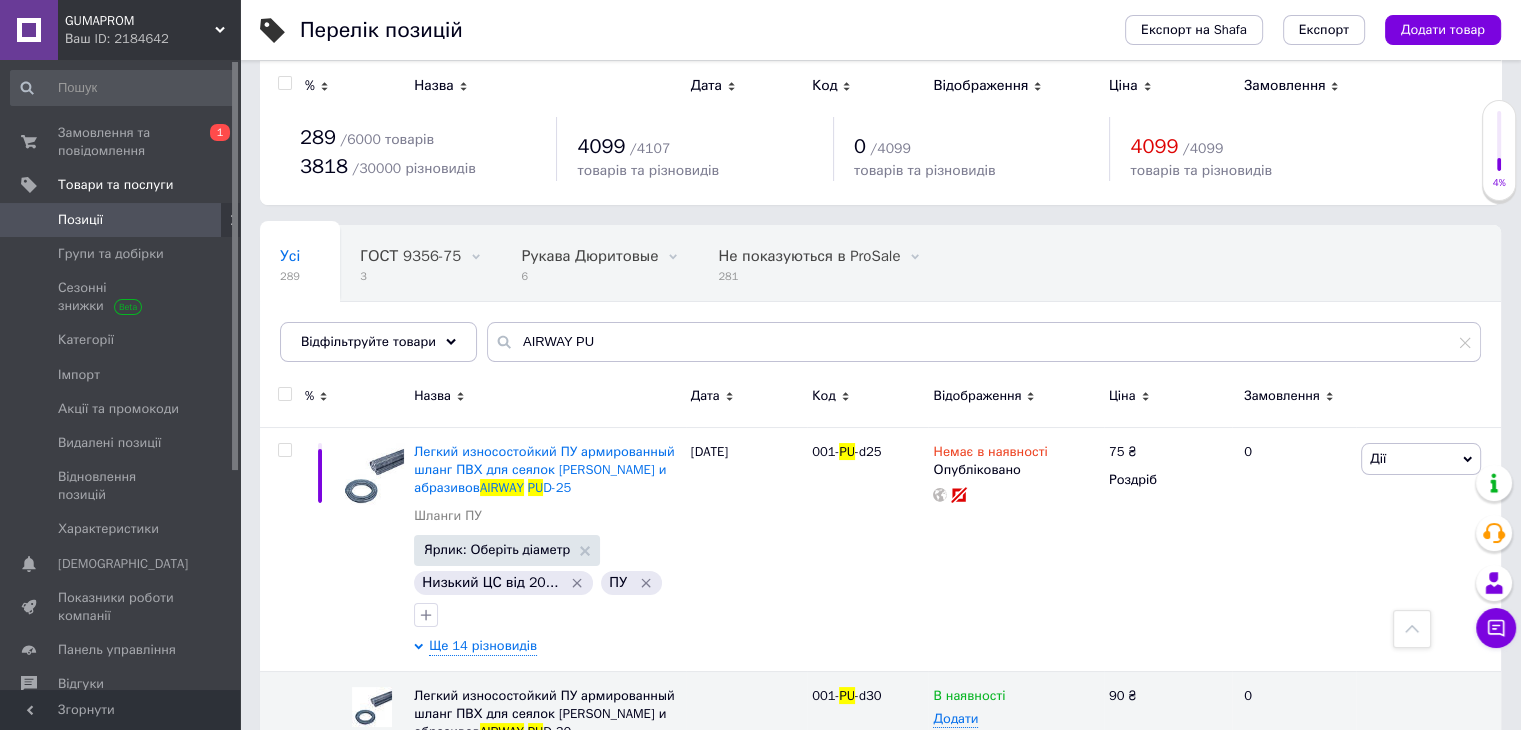 scroll, scrollTop: 0, scrollLeft: 0, axis: both 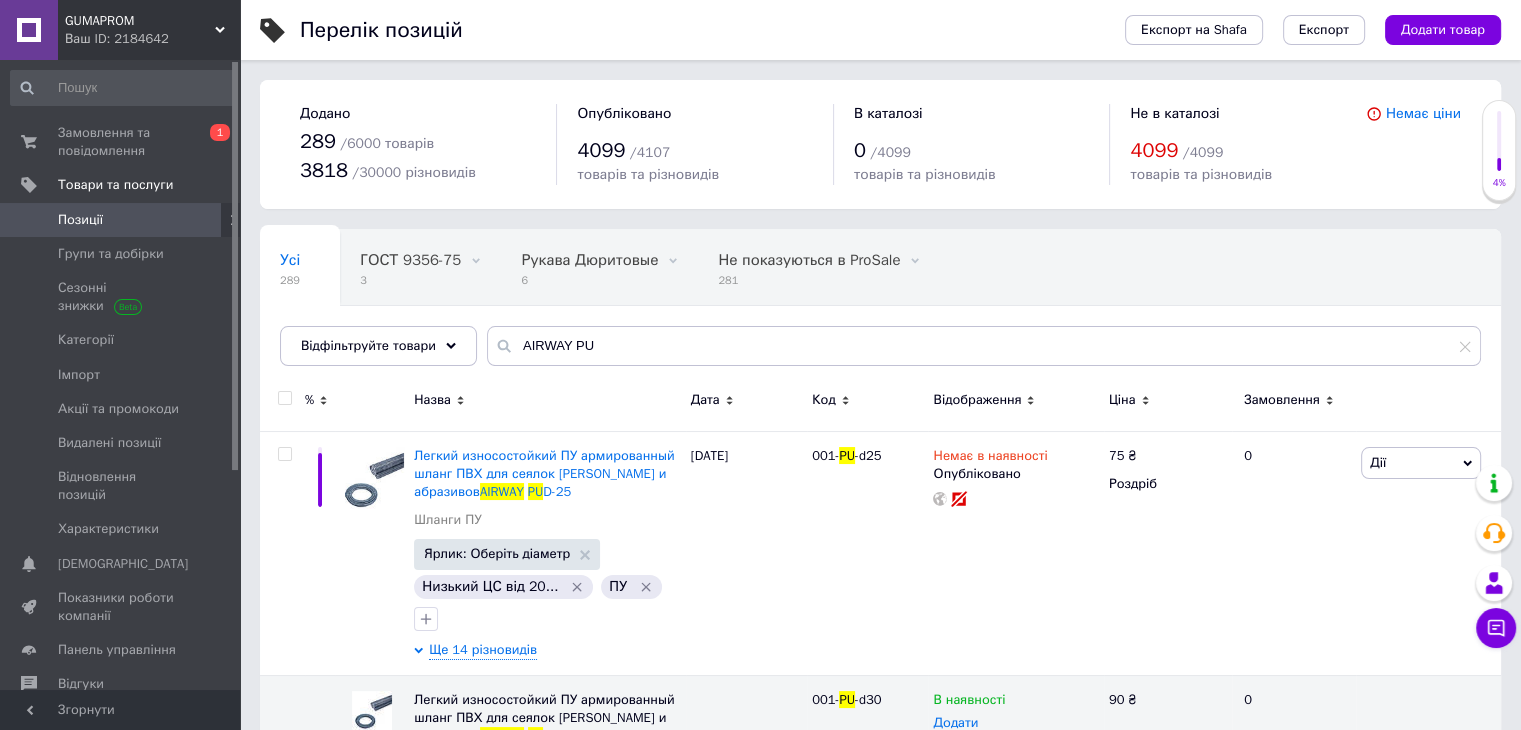 click on "4099   / 4099" at bounding box center [1247, 151] 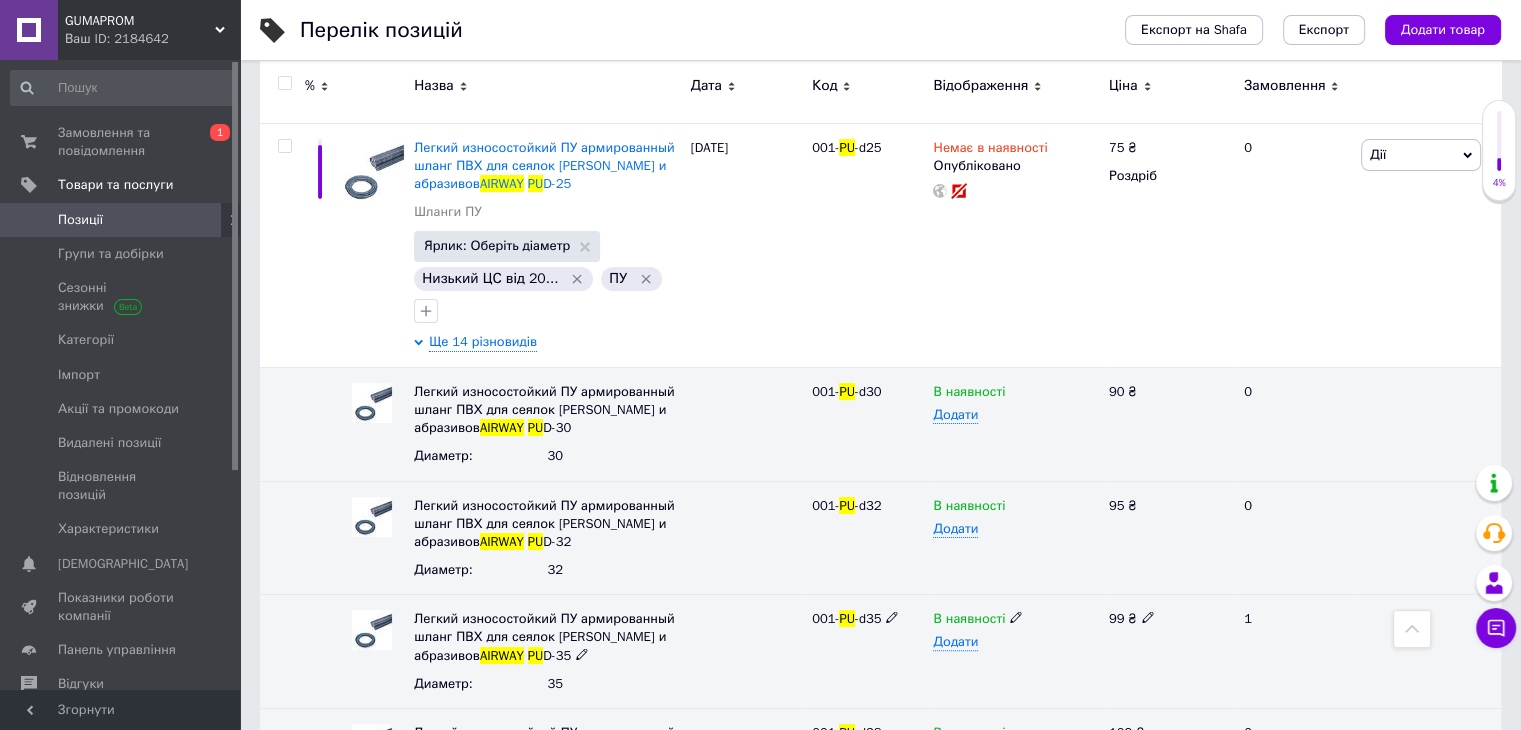 scroll, scrollTop: 0, scrollLeft: 0, axis: both 